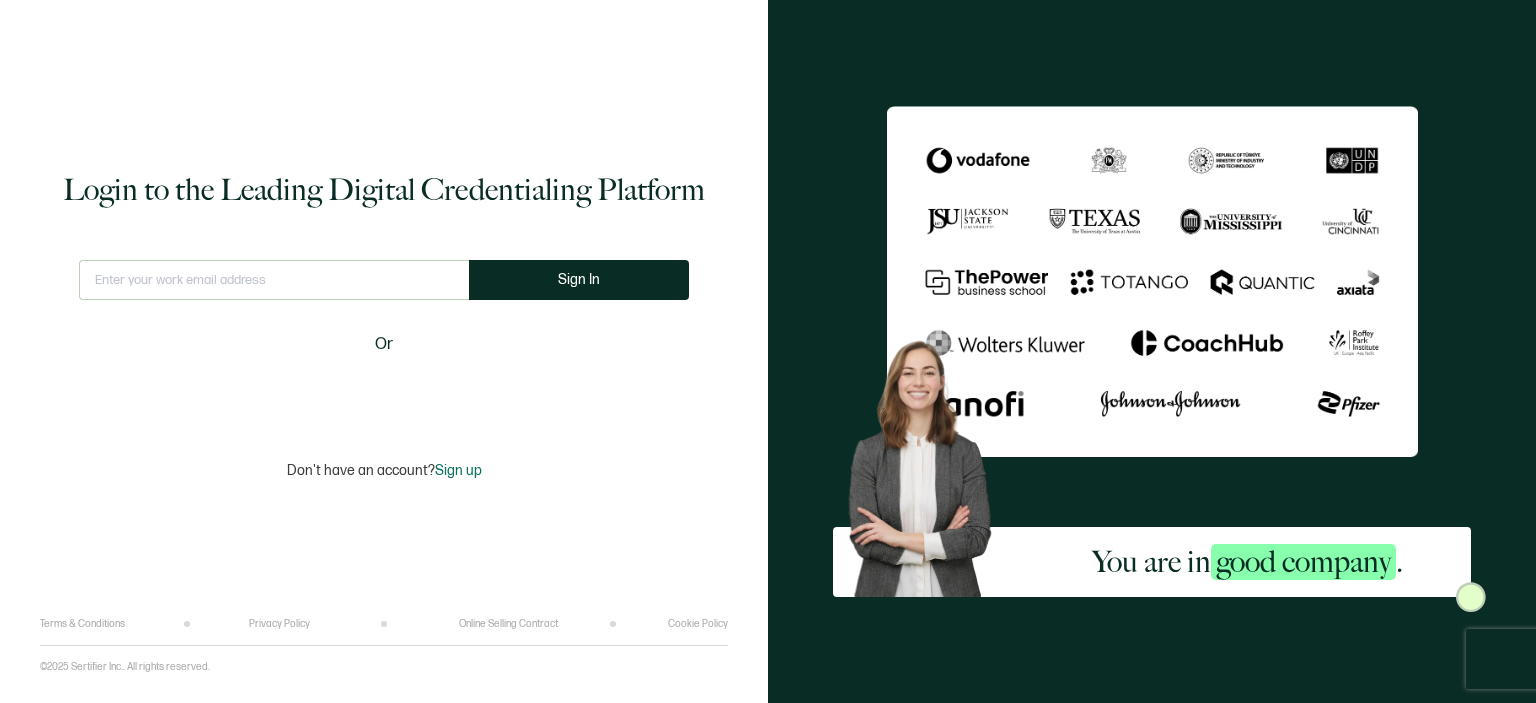 scroll, scrollTop: 0, scrollLeft: 0, axis: both 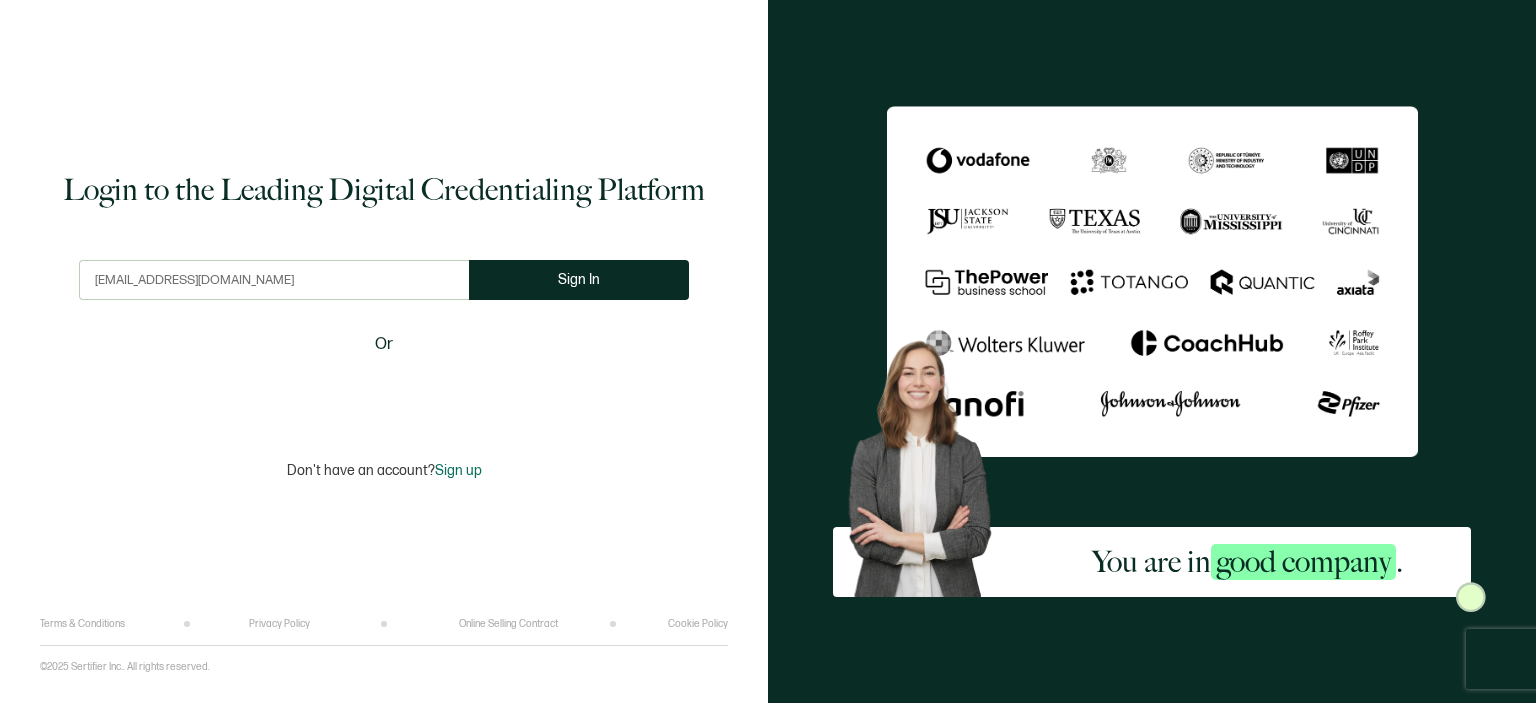 type on "[EMAIL_ADDRESS][DOMAIN_NAME]" 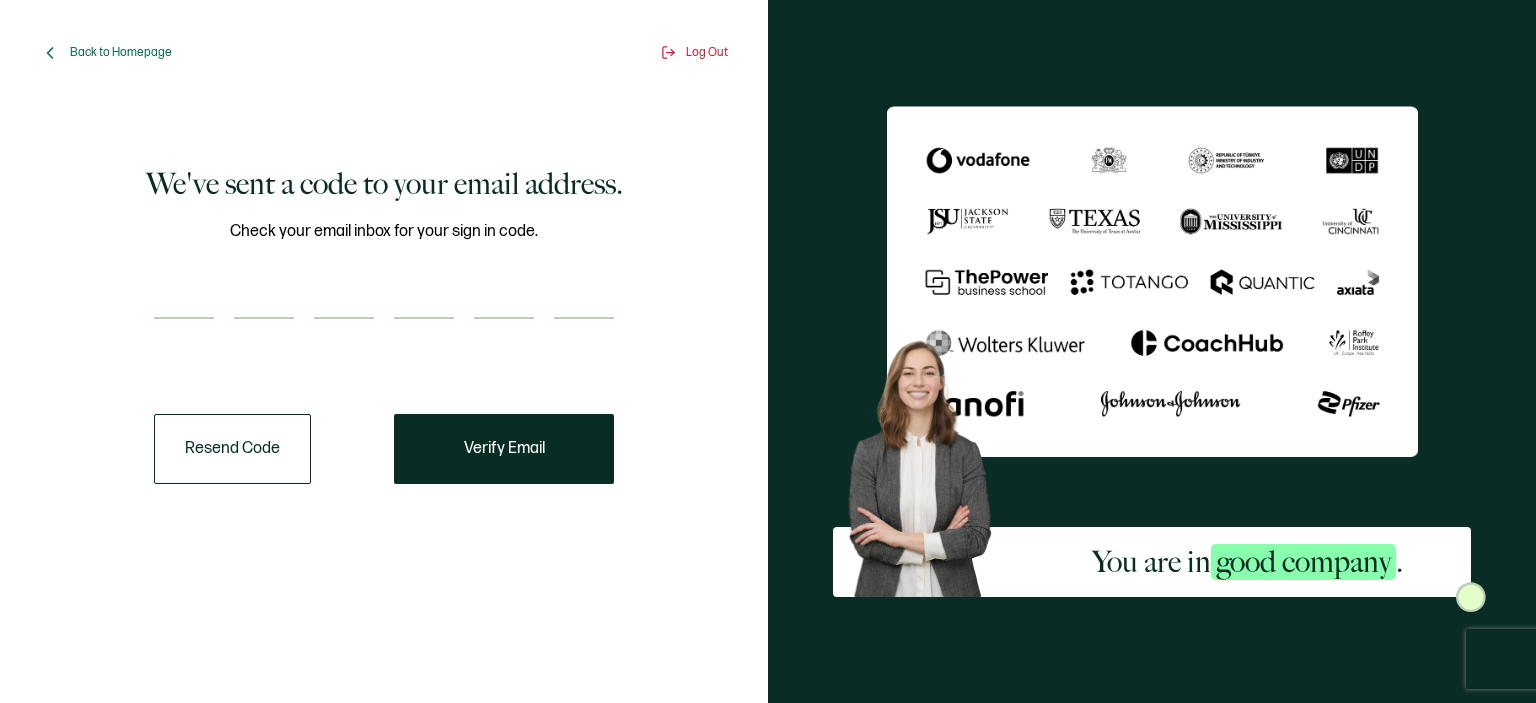 click on "Check your email inbox for your sign in code." at bounding box center [384, 281] 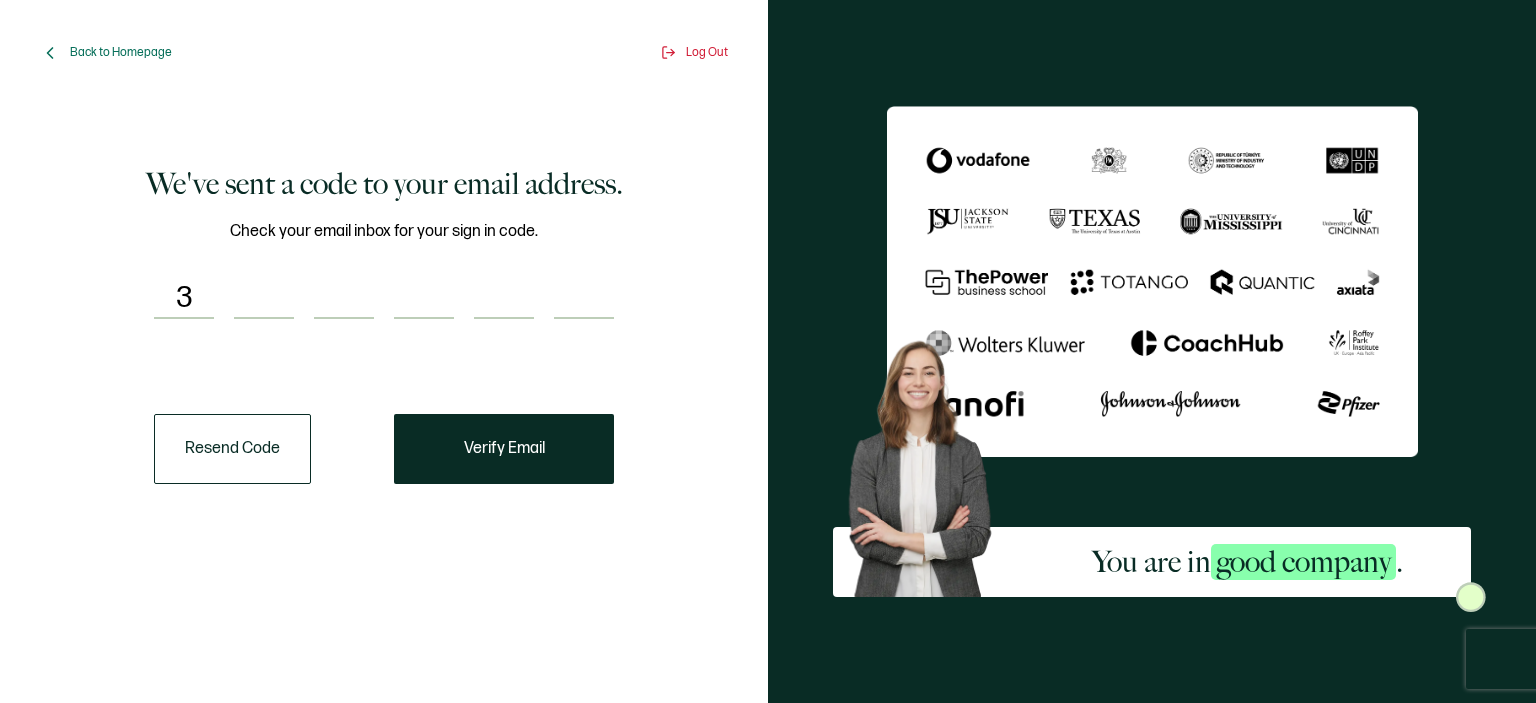 type on "0" 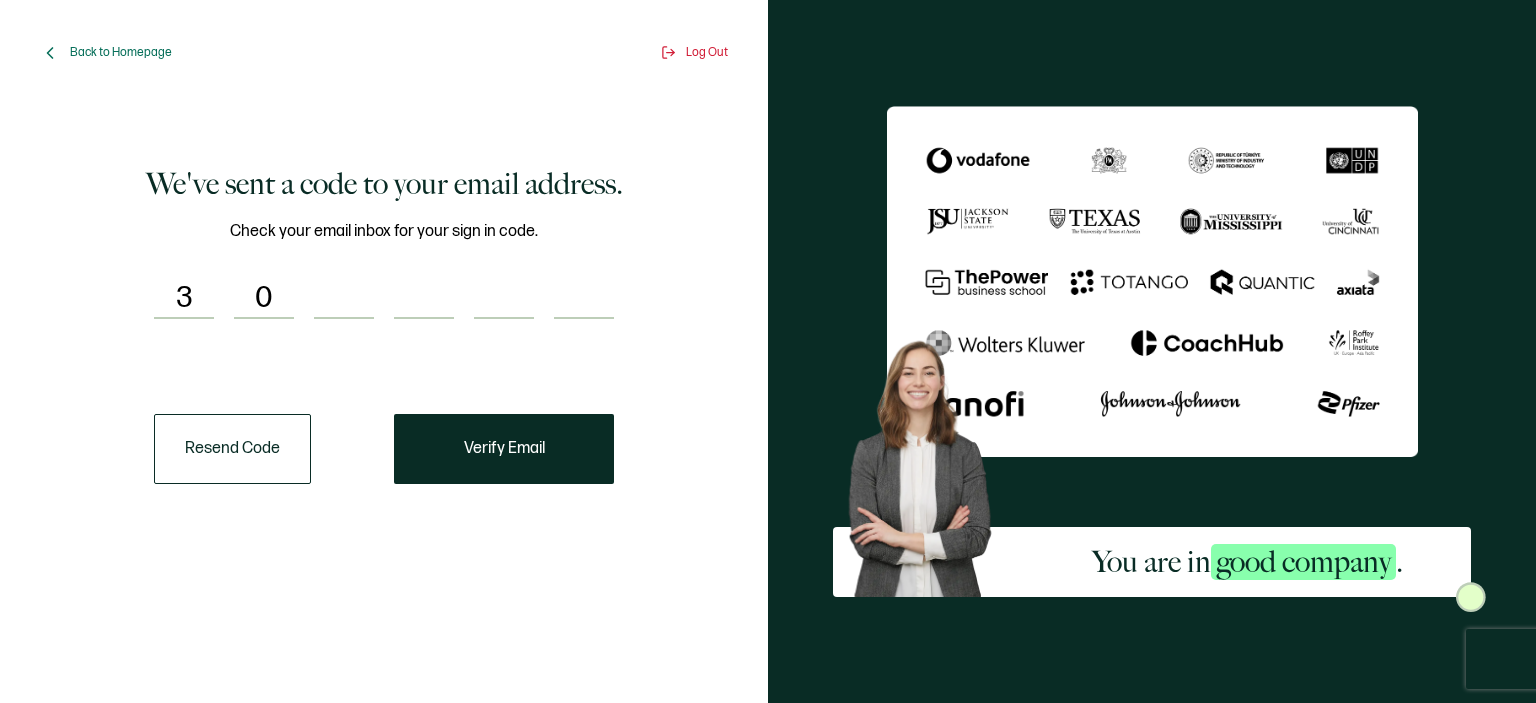 type on "2" 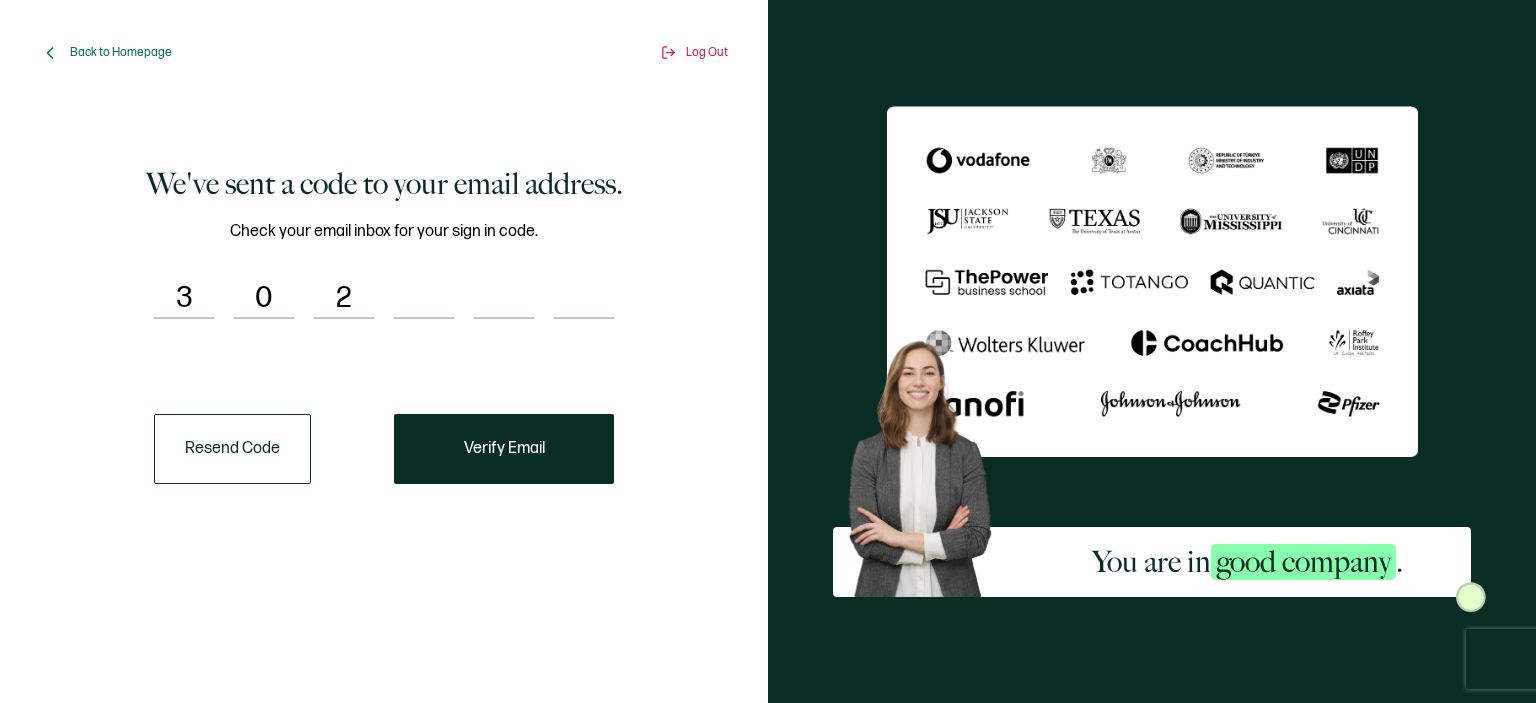 type on "9" 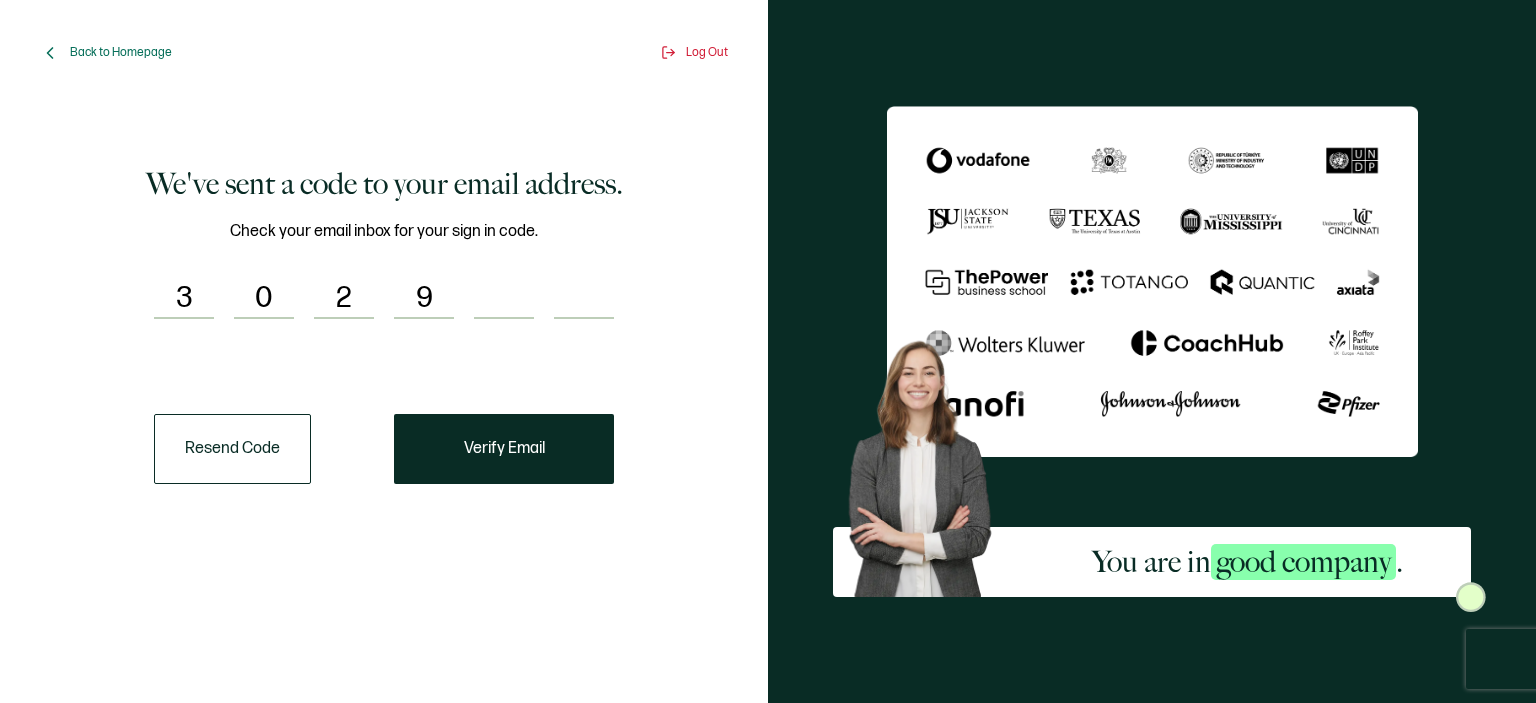 type on "0" 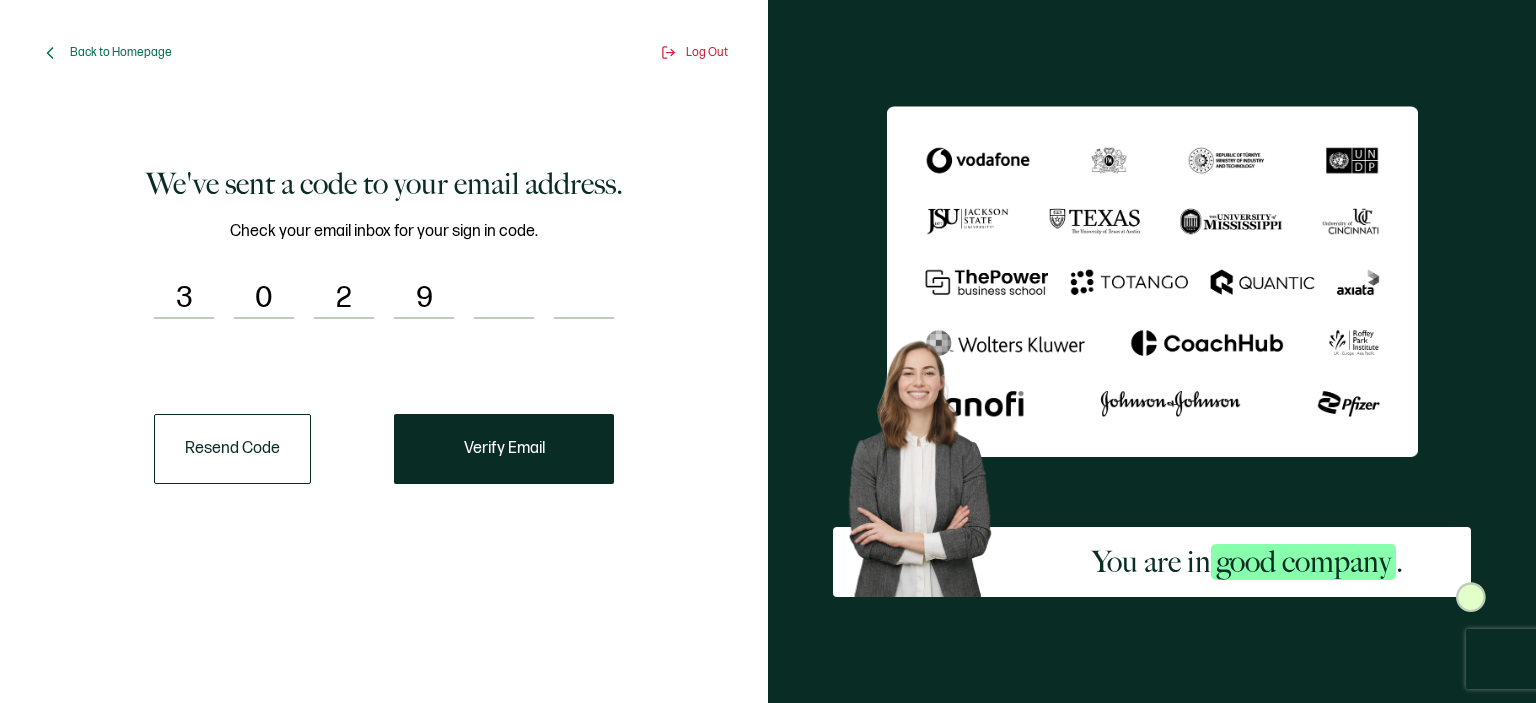 type 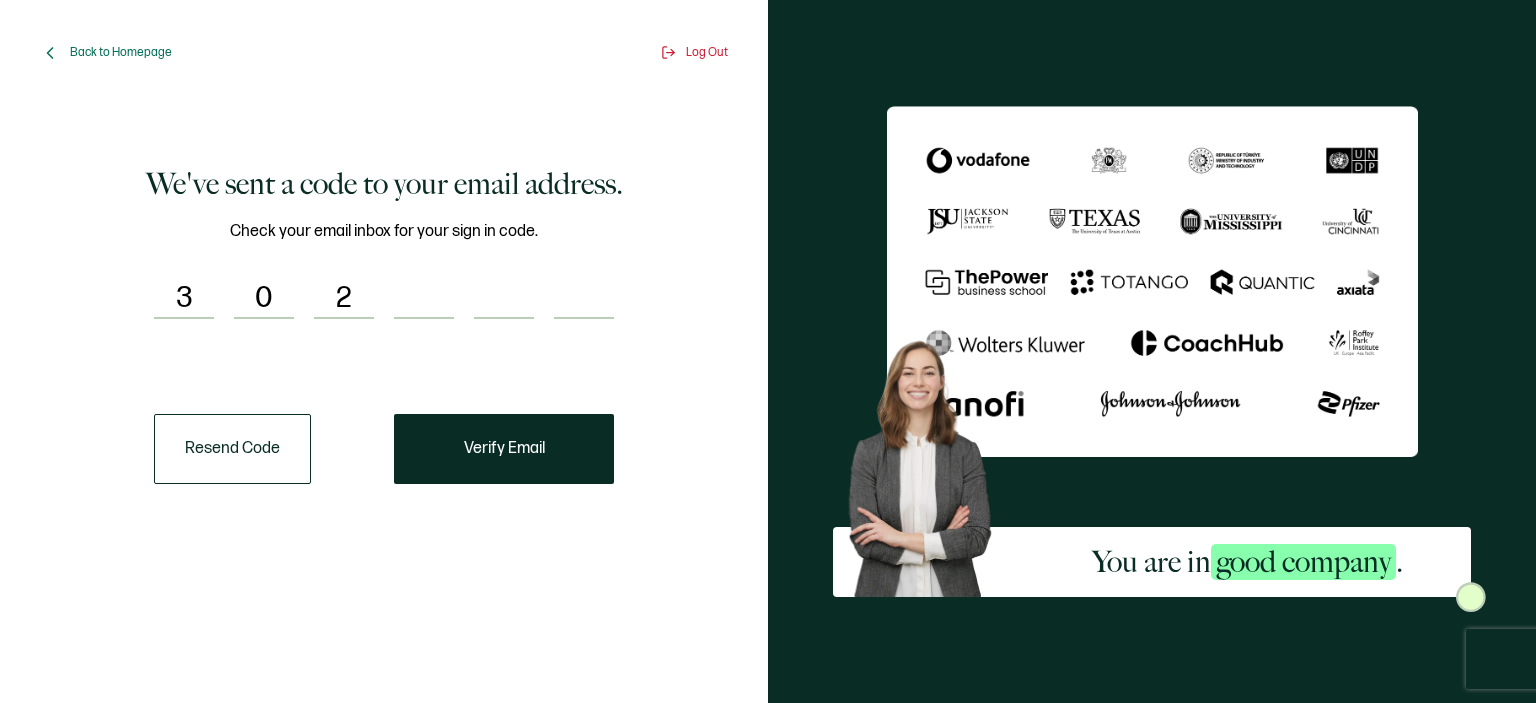 type on "7" 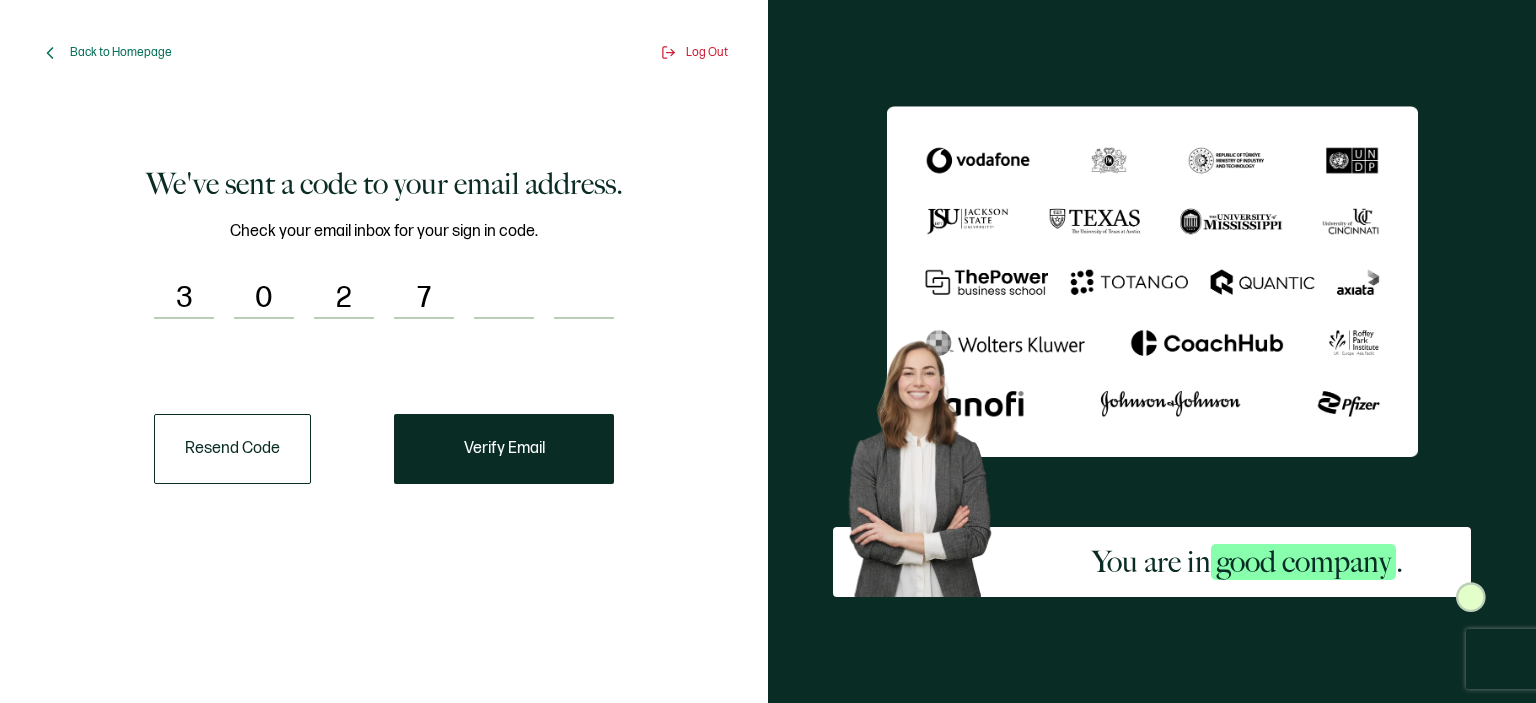 type on "8" 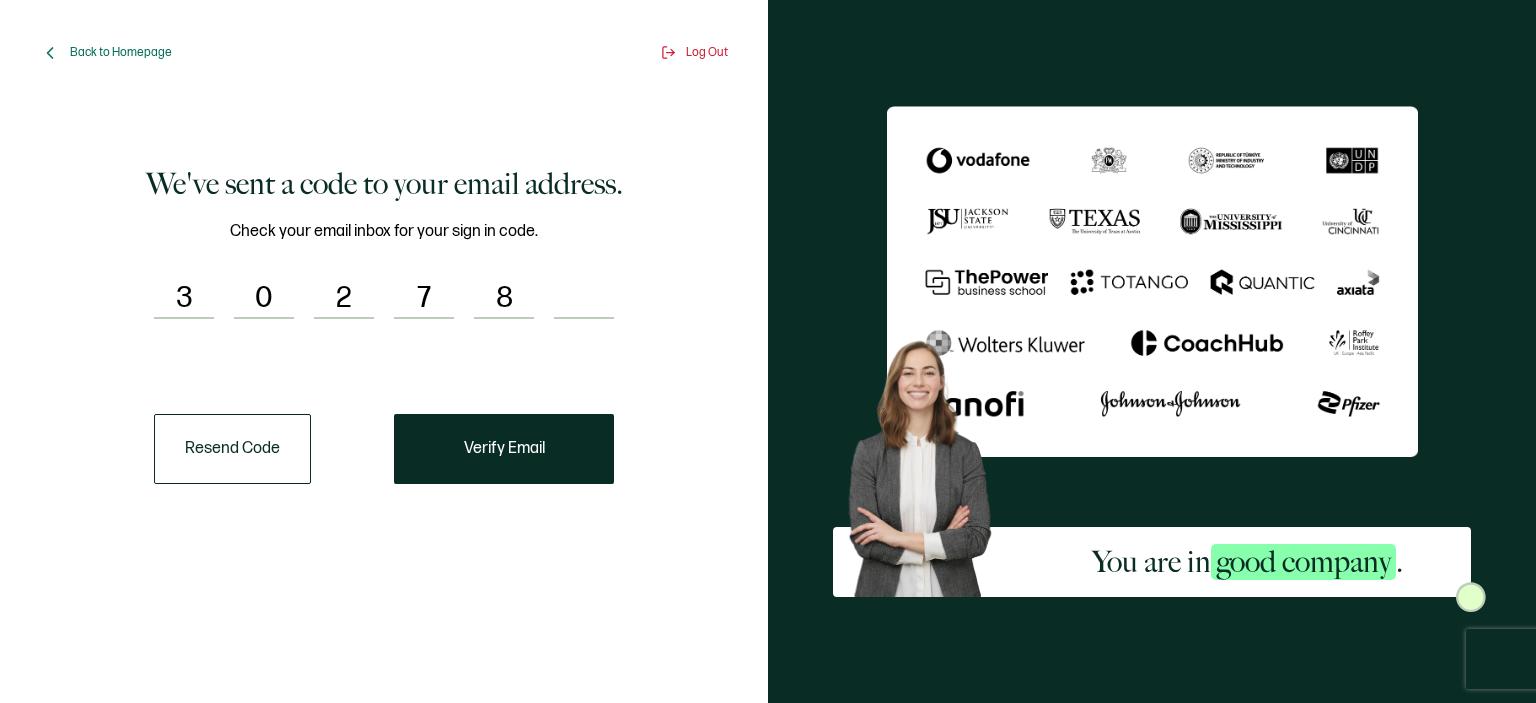 type on "6" 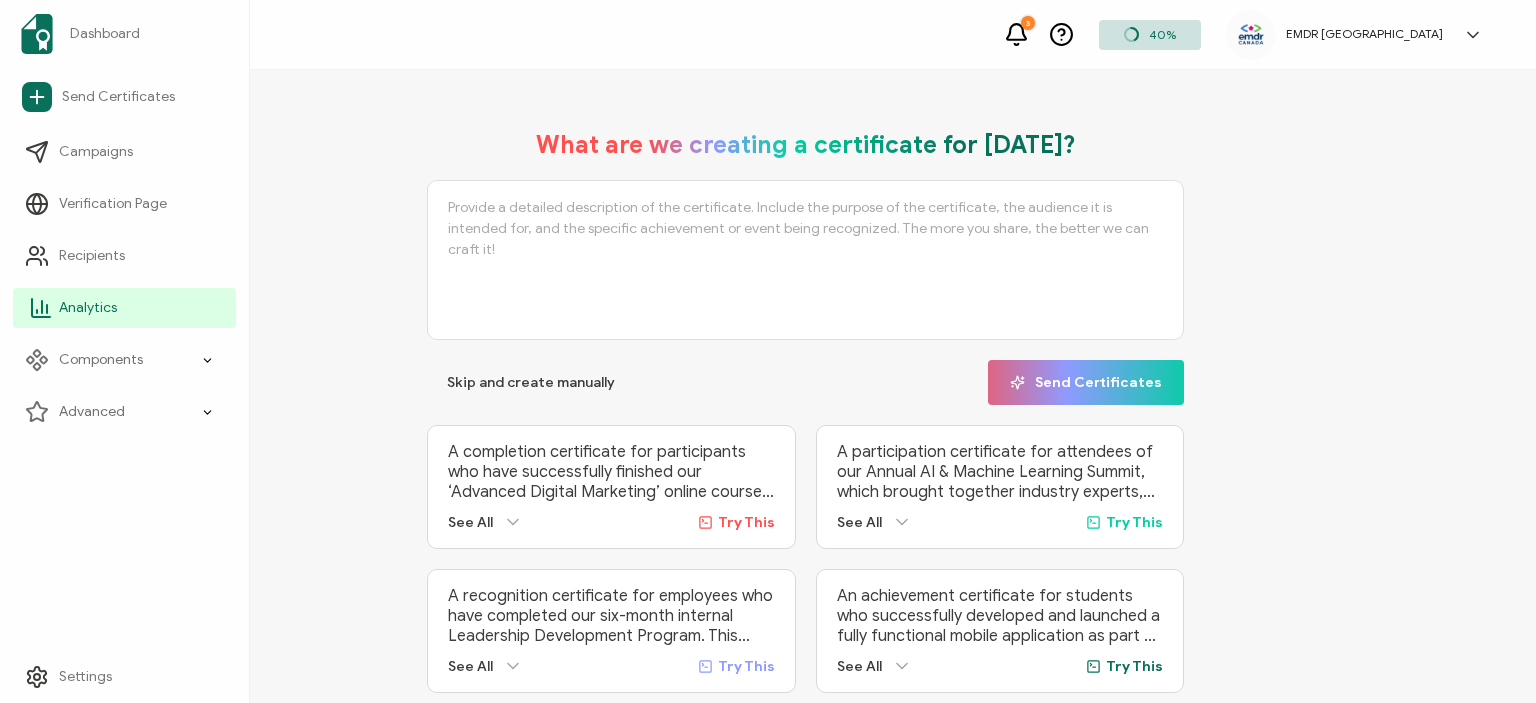 click on "Analytics" at bounding box center (124, 308) 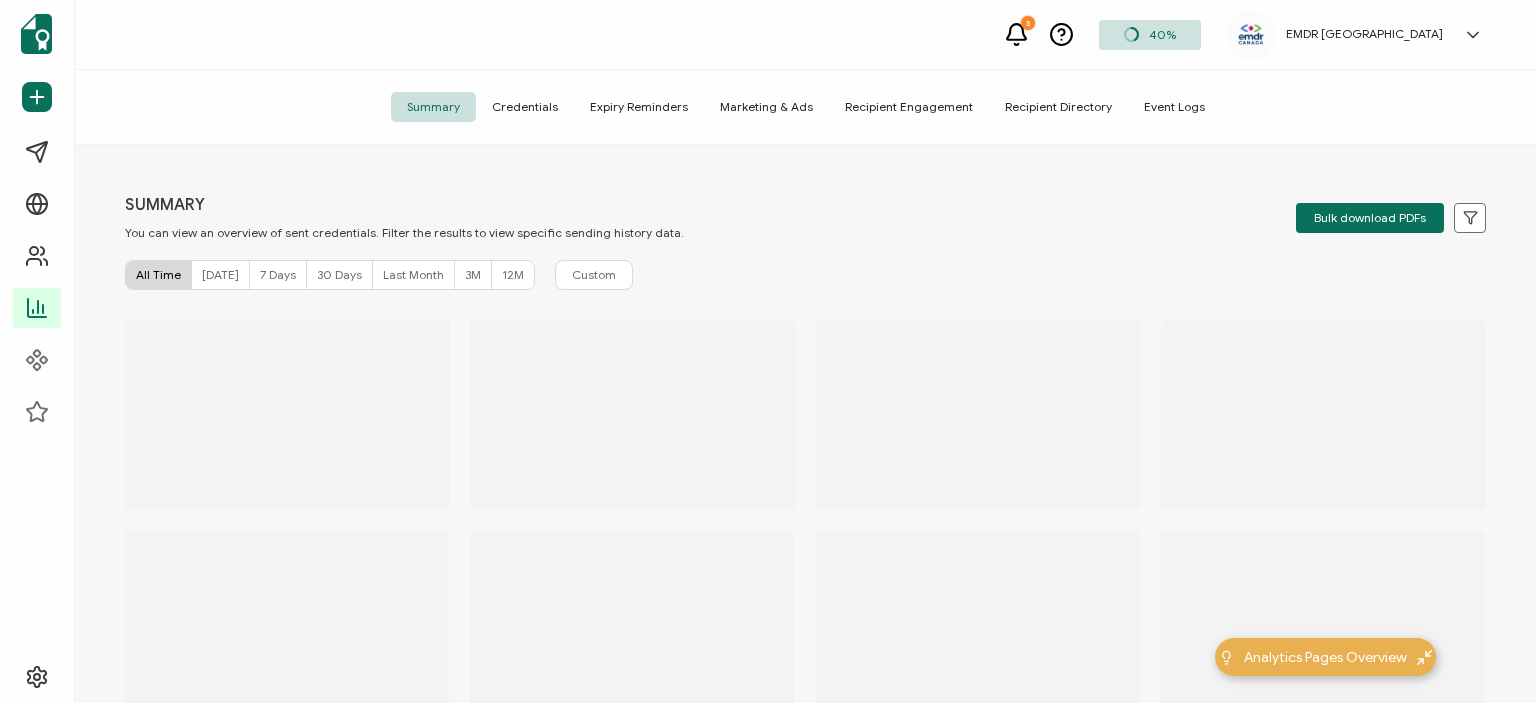 click on "Credentials" at bounding box center (525, 107) 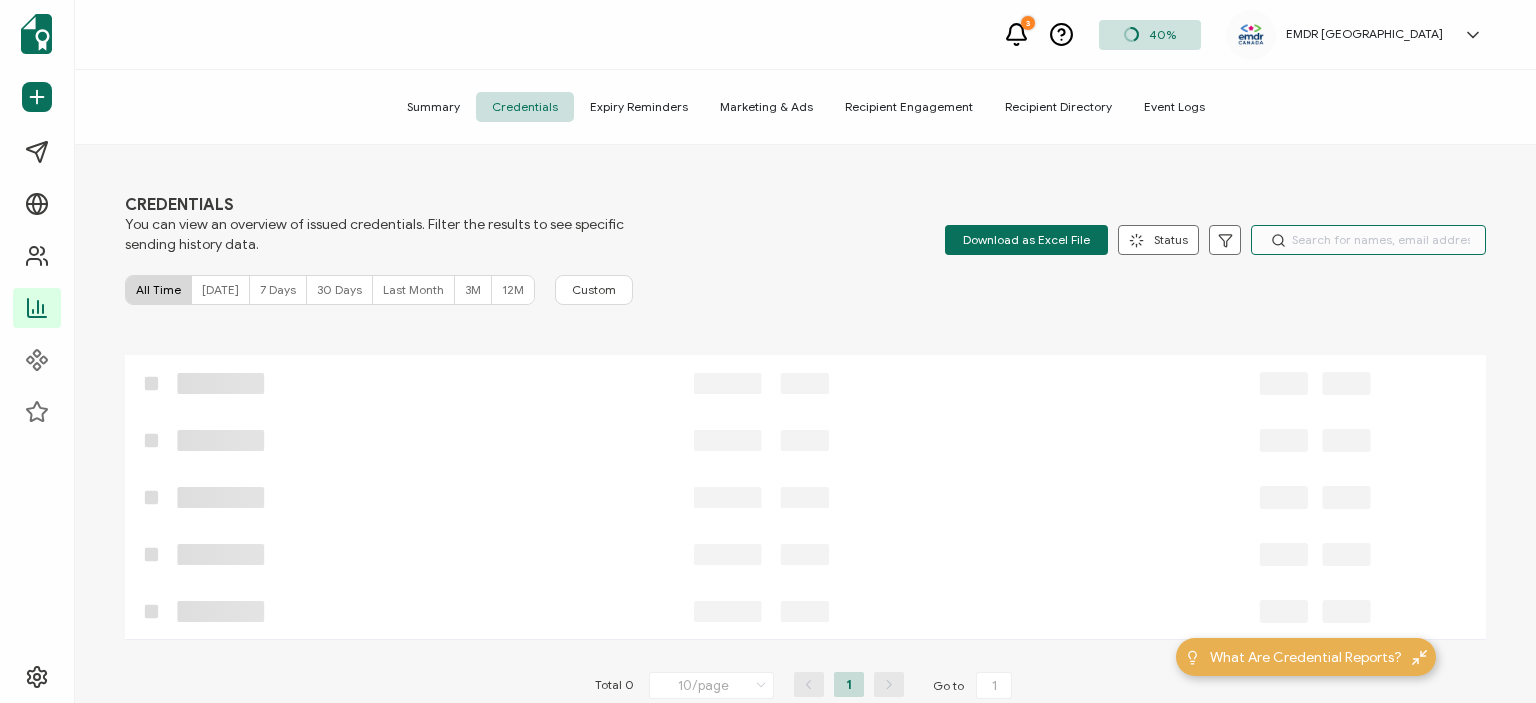 click at bounding box center (1368, 240) 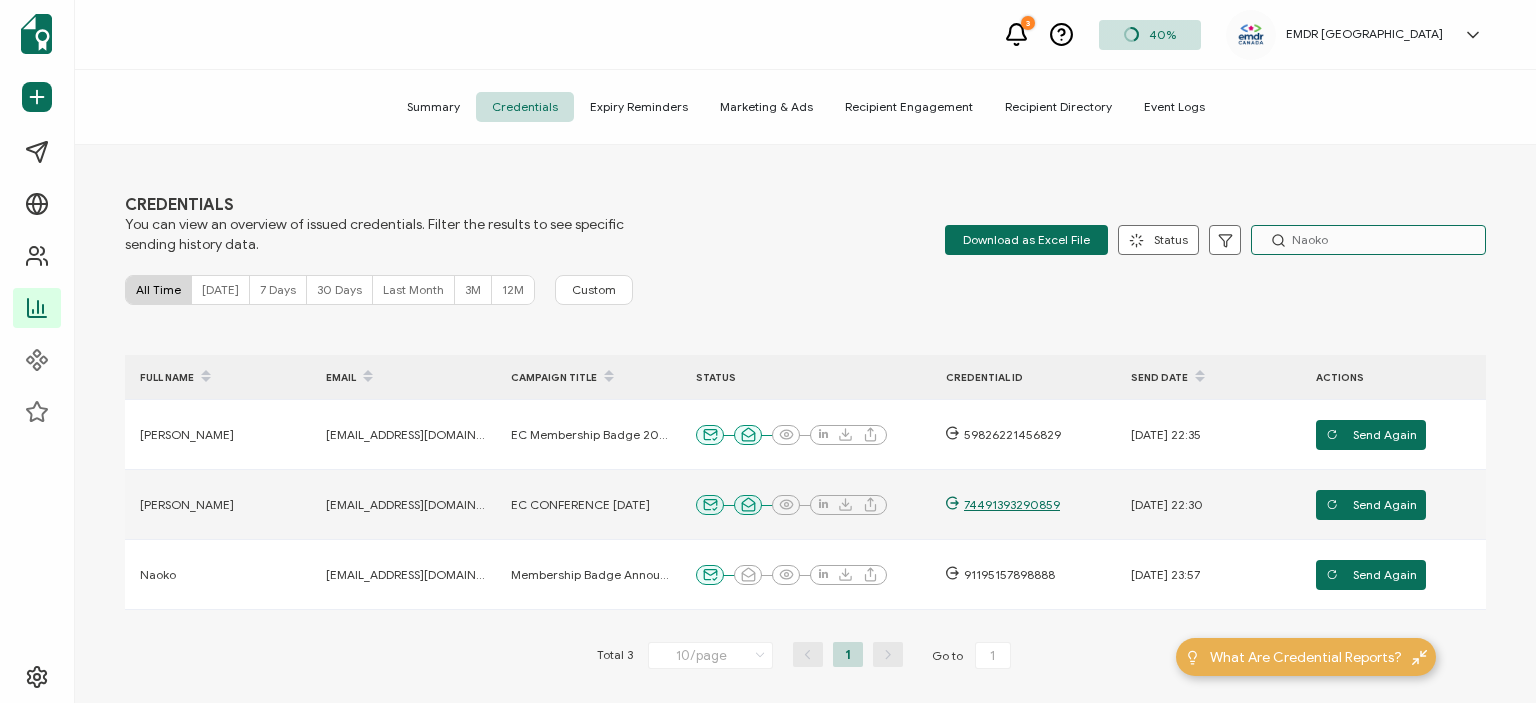 type on "Naoko" 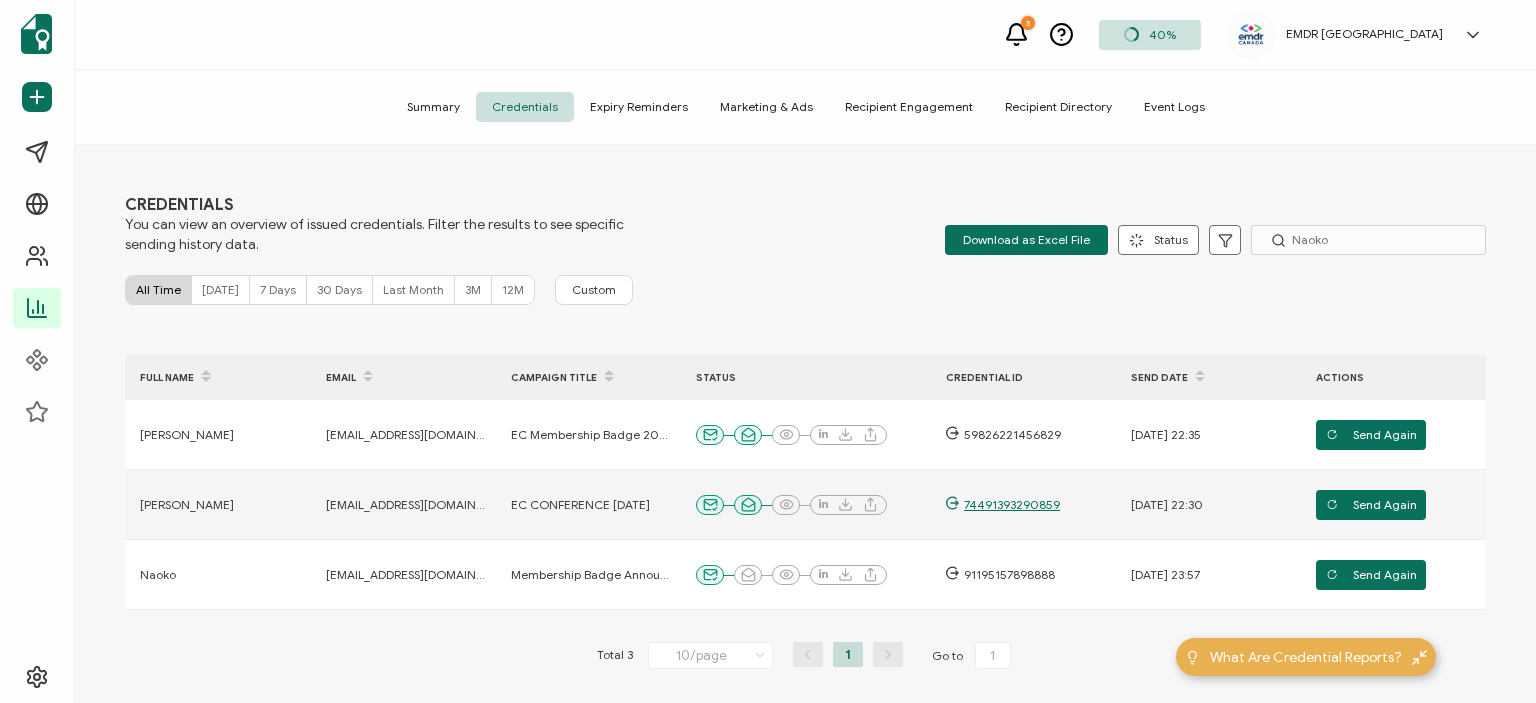 click on "74491393290859" at bounding box center (1009, 505) 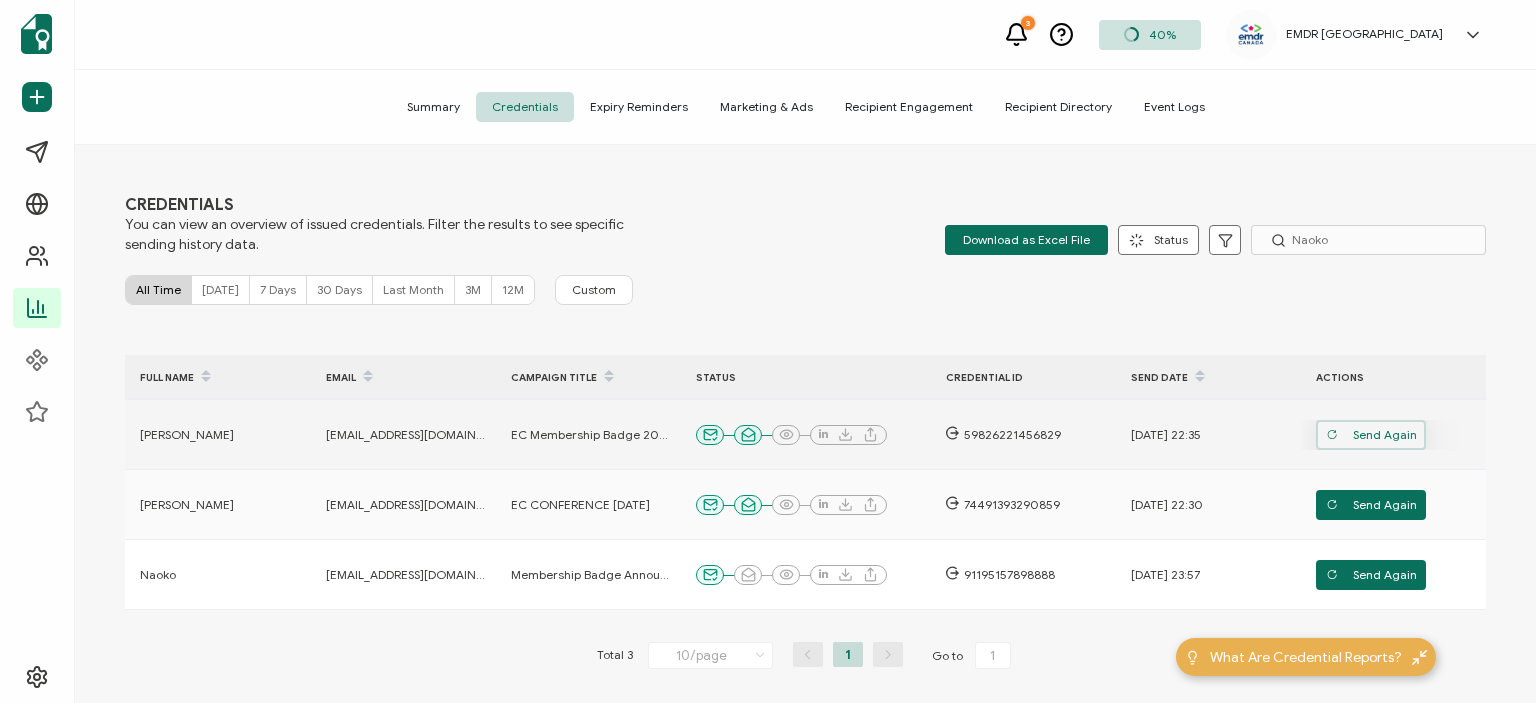 click on "Send Again" at bounding box center [1371, 435] 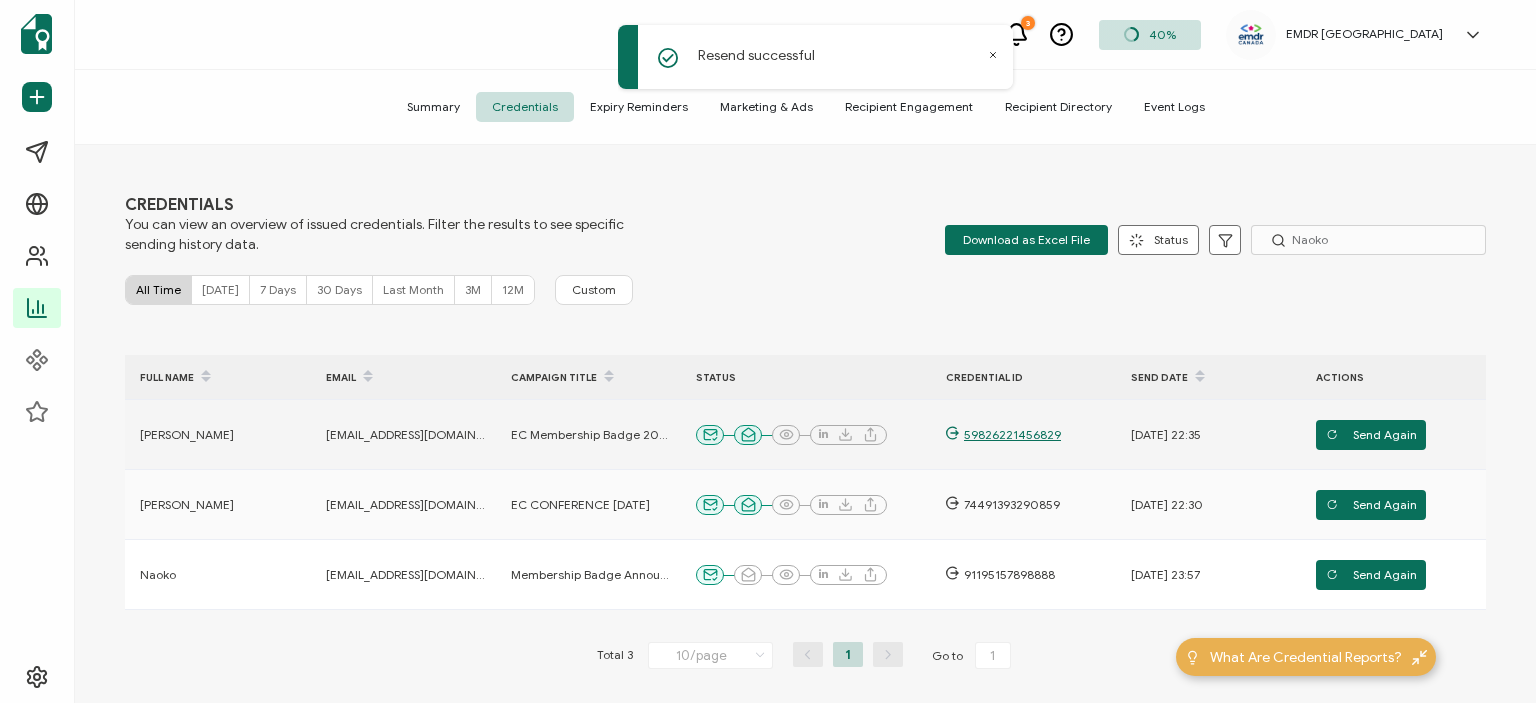 click on "59826221456829" at bounding box center [1010, 435] 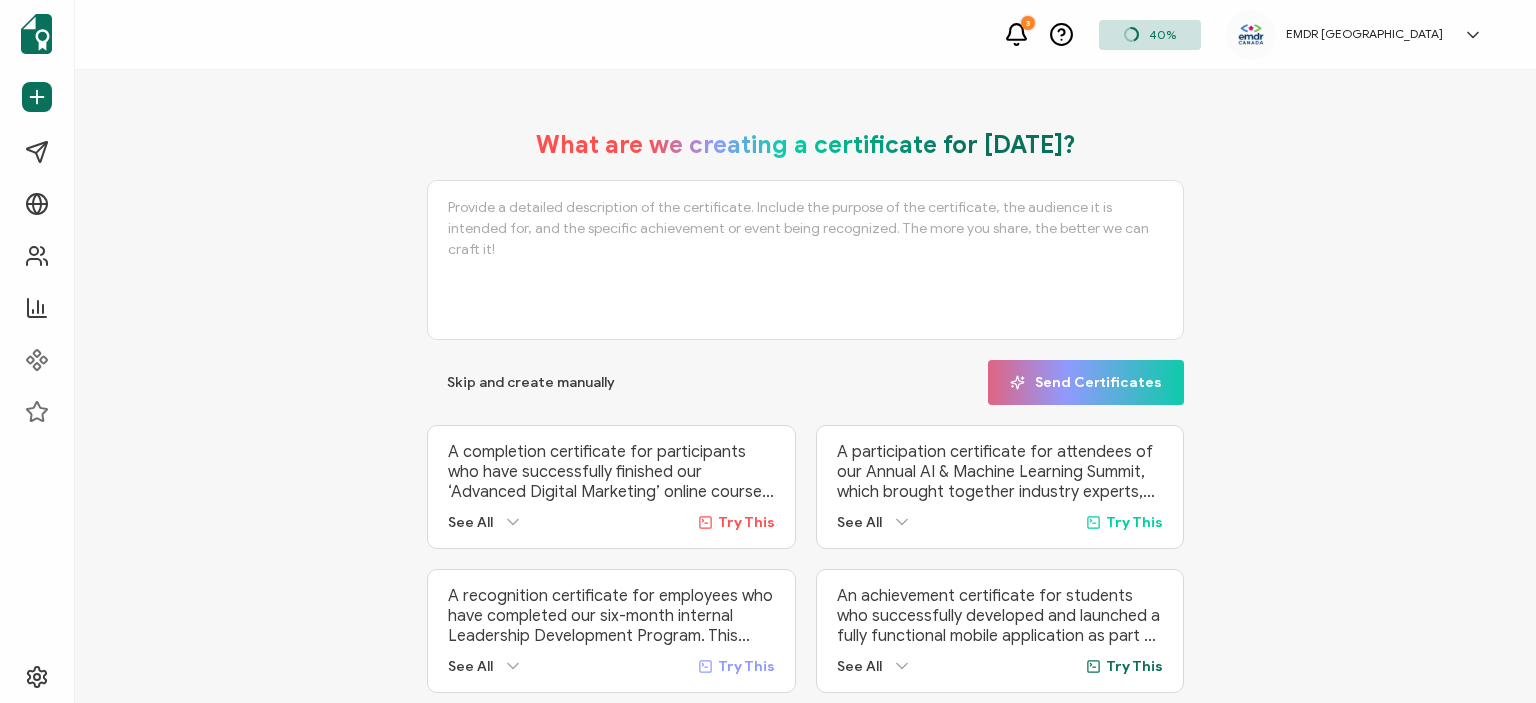 scroll, scrollTop: 0, scrollLeft: 0, axis: both 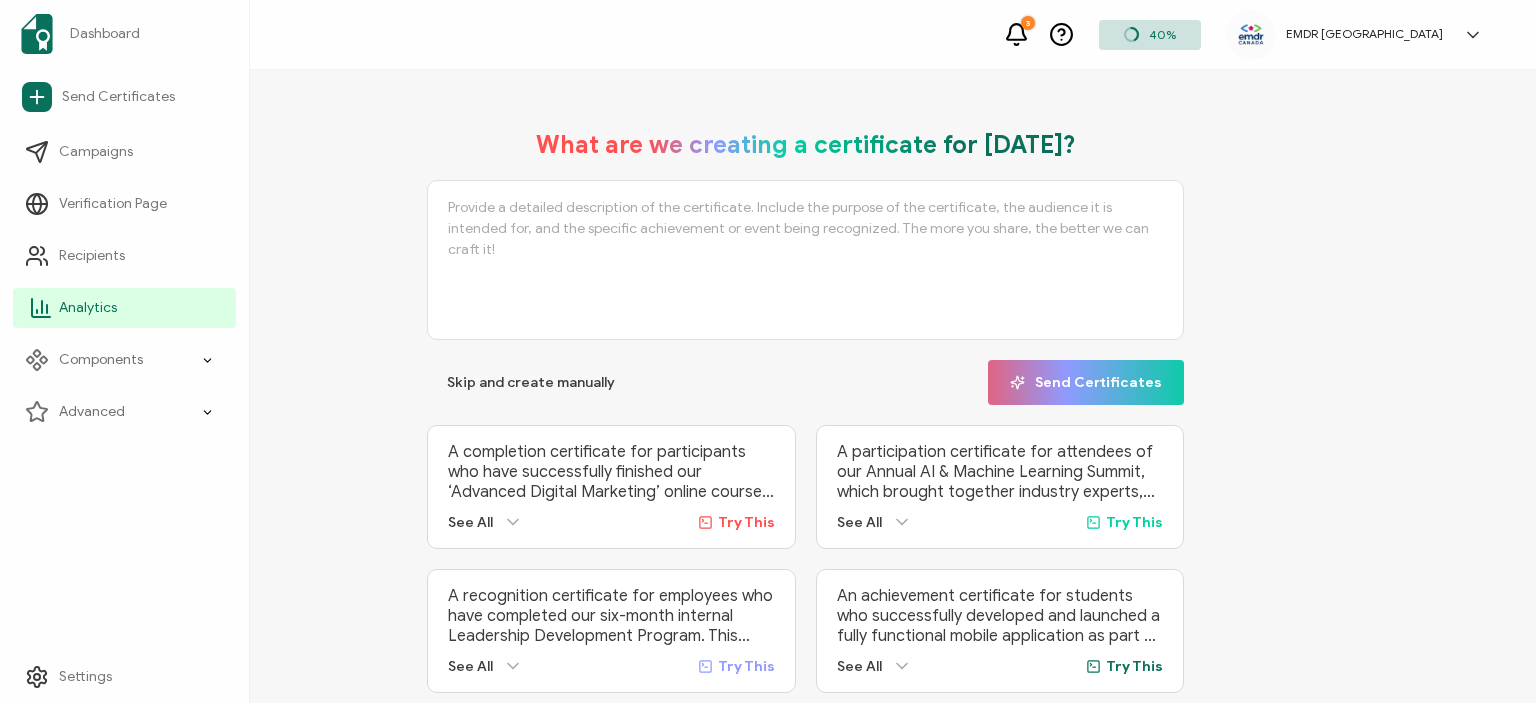 click on "Analytics" at bounding box center (124, 308) 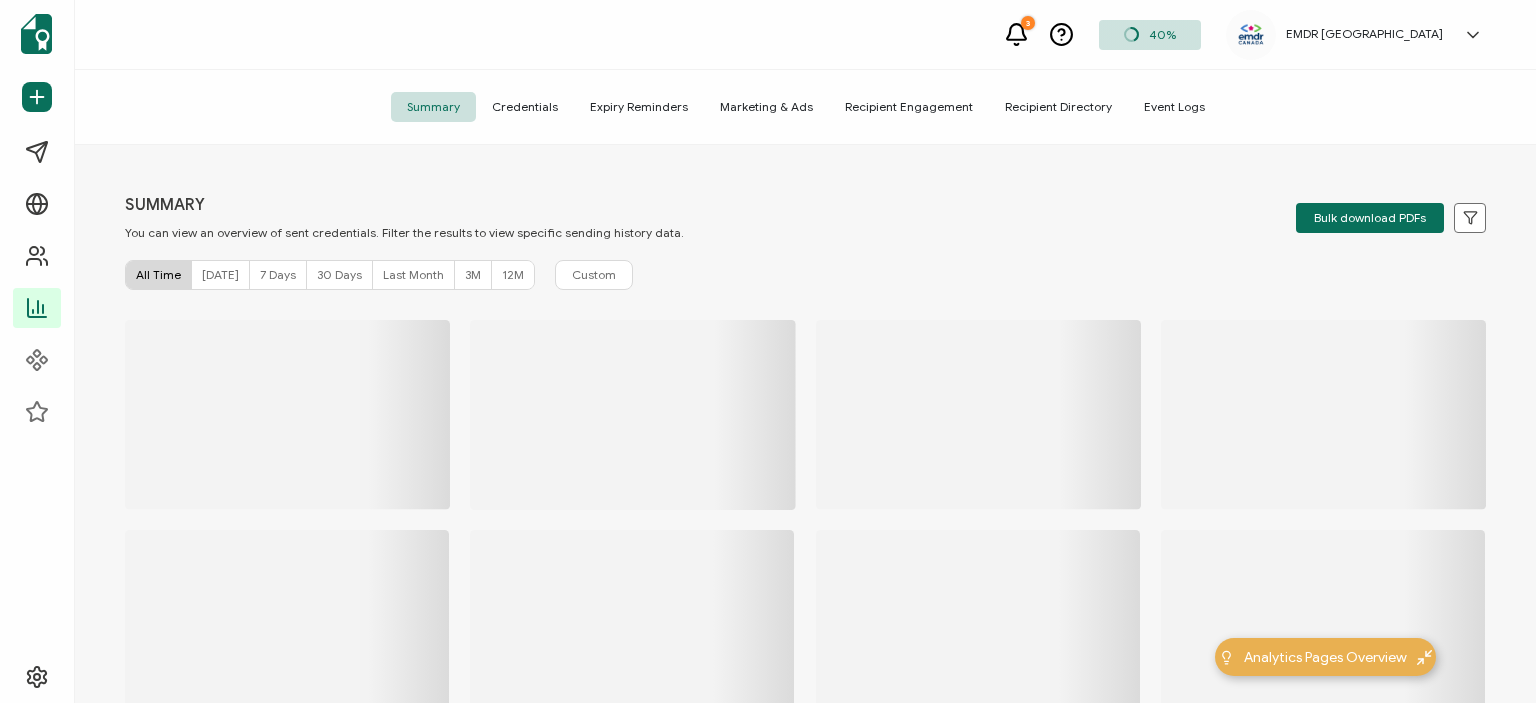 click on "Credentials" at bounding box center [525, 107] 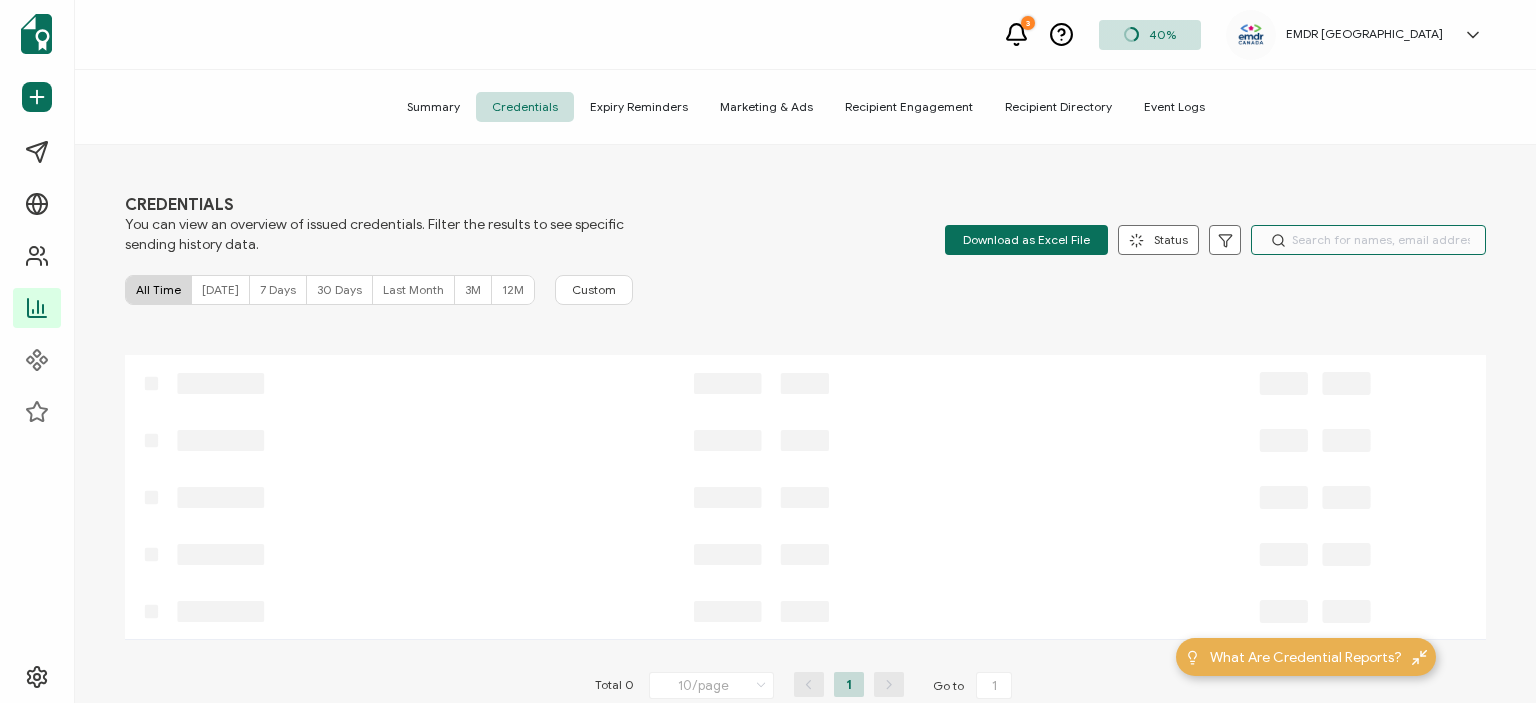 click at bounding box center [1368, 240] 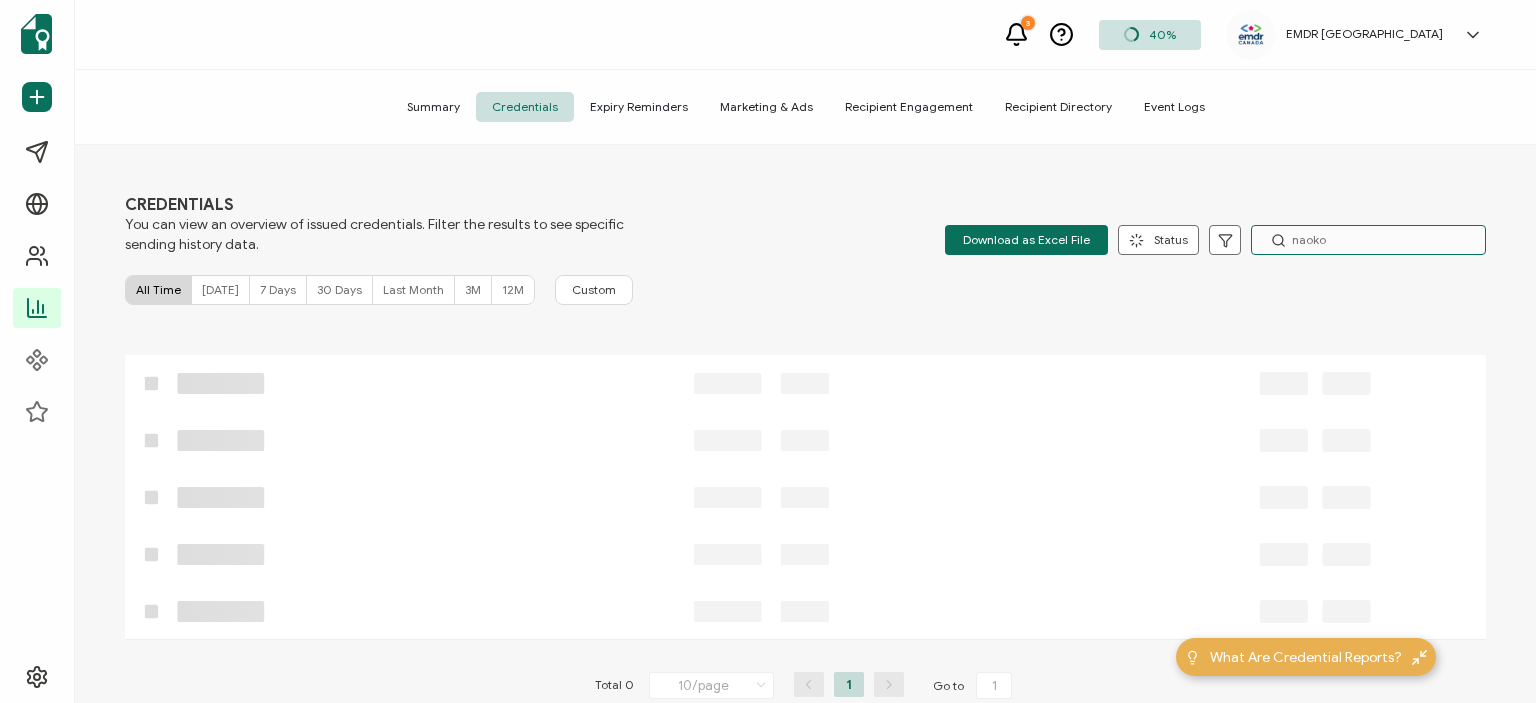 type on "naoko" 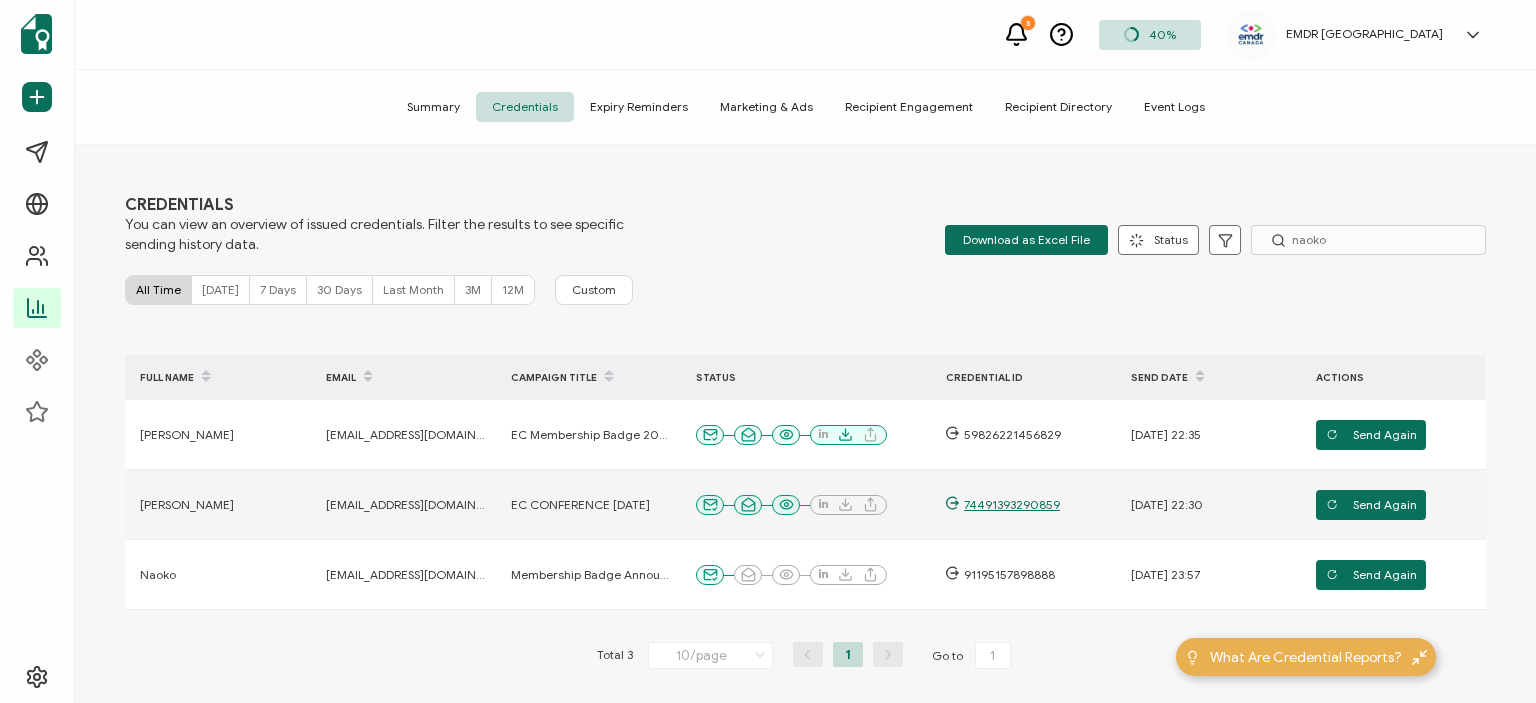click on "74491393290859" at bounding box center (1009, 505) 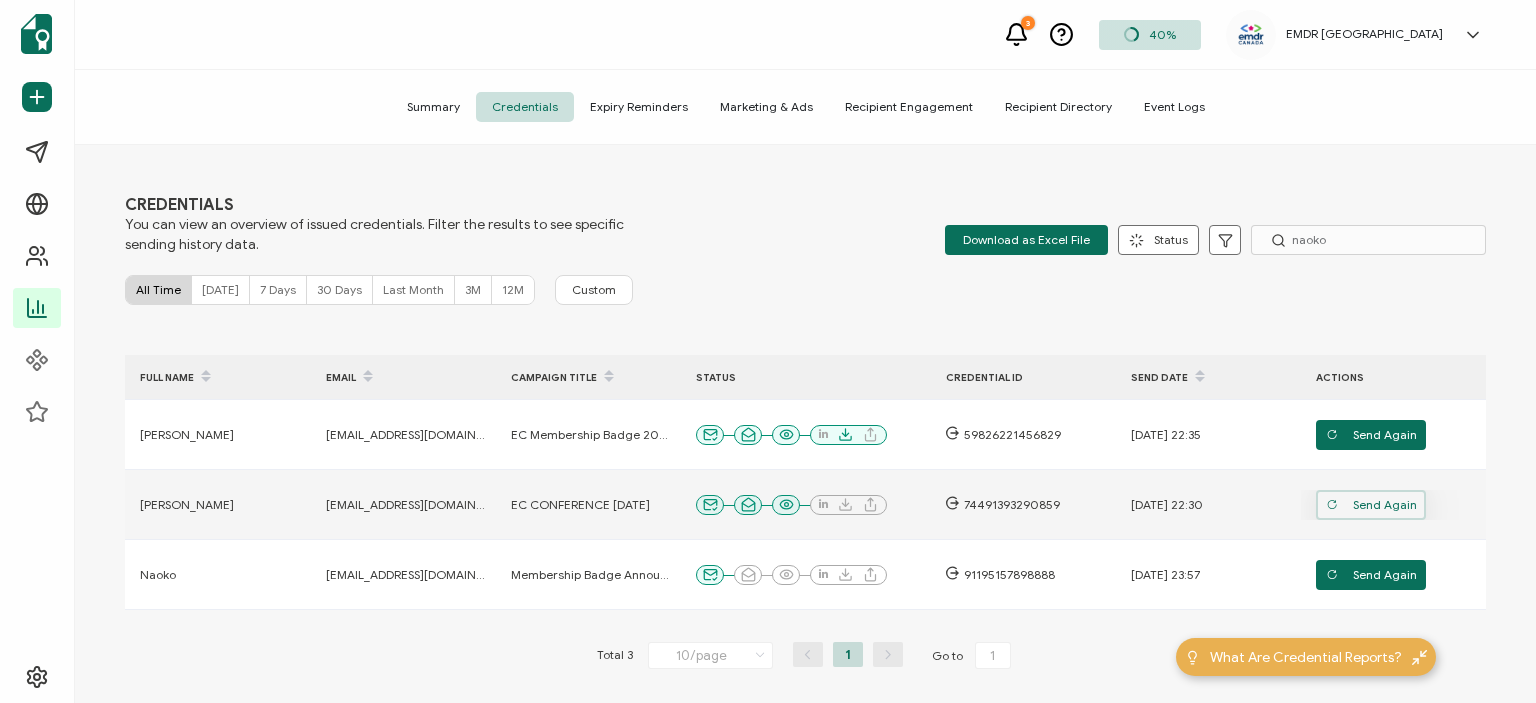 click on "Send Again" at bounding box center [1371, 505] 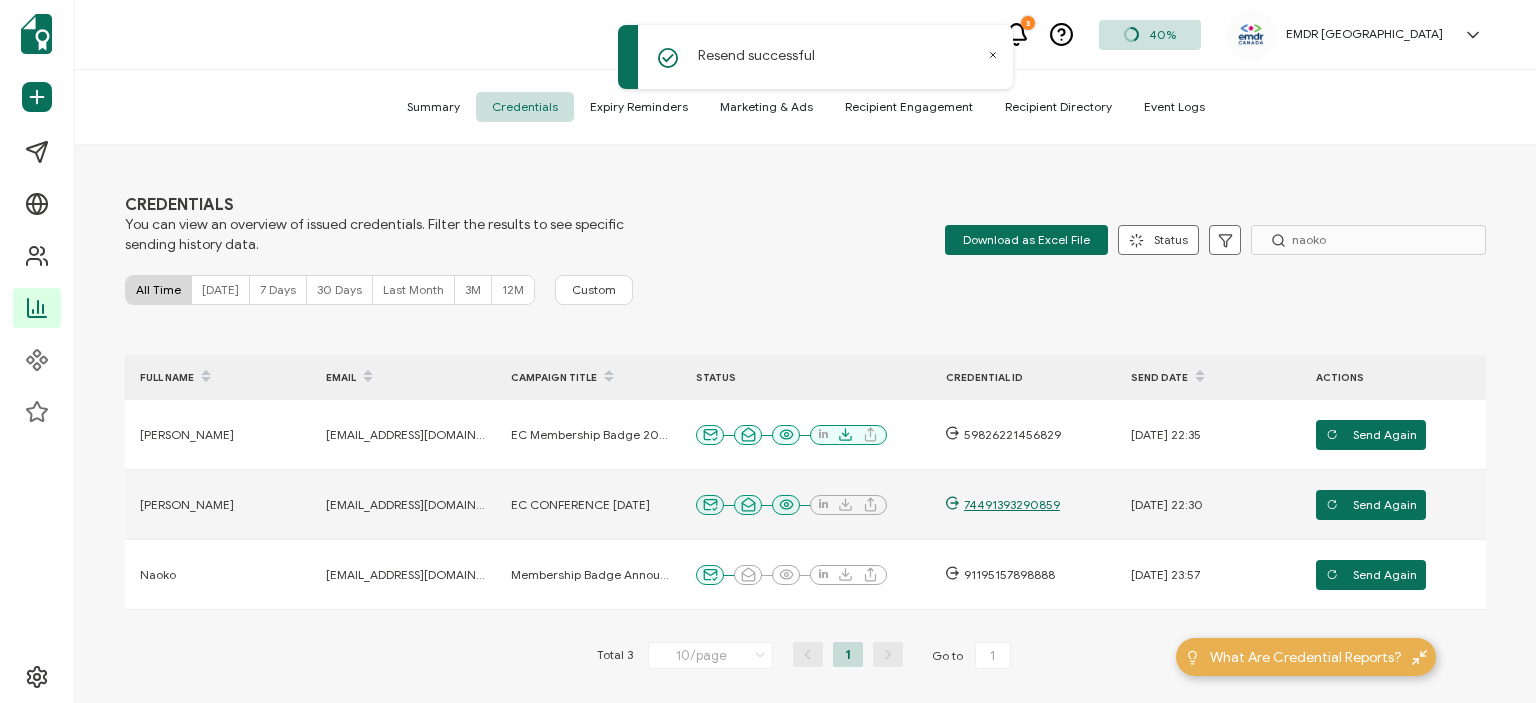 click on "74491393290859" at bounding box center [1009, 505] 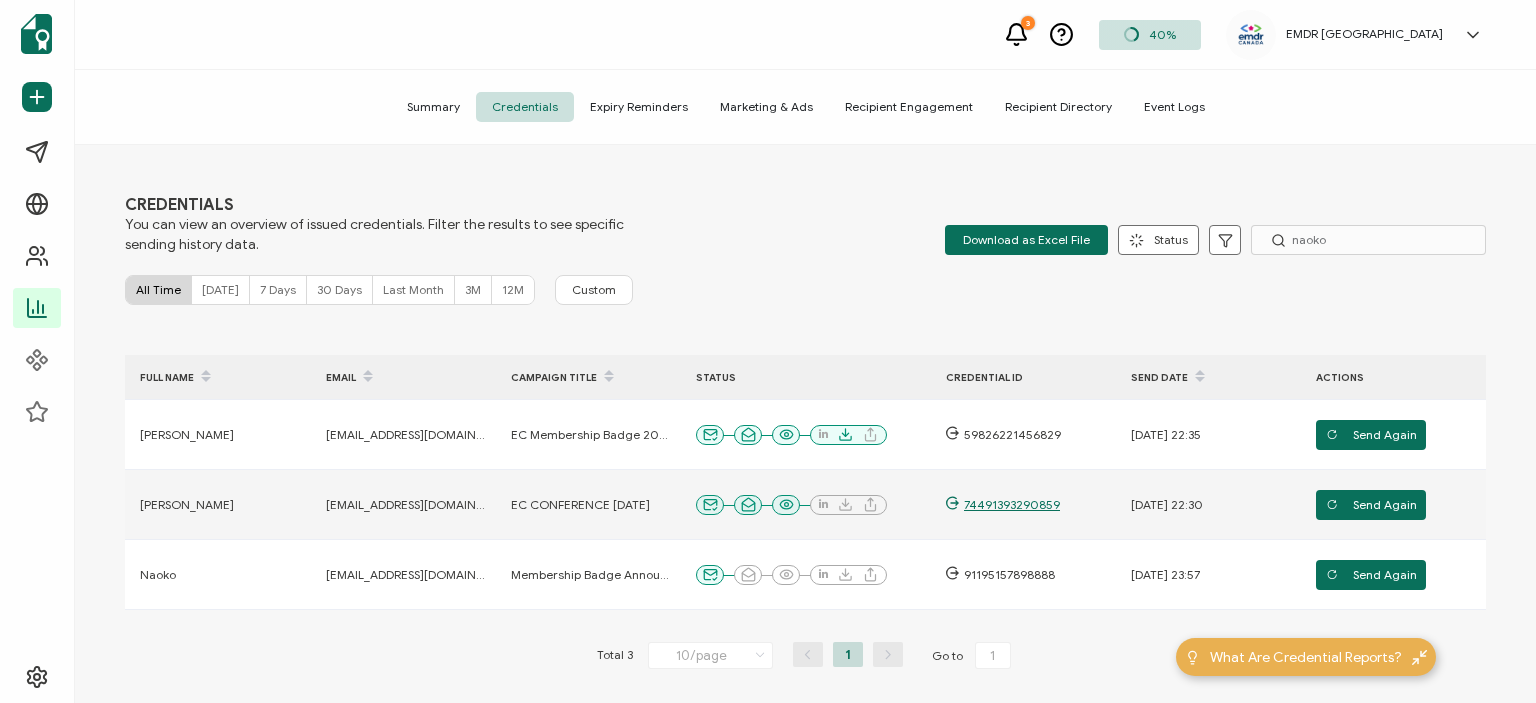 click on "74491393290859" at bounding box center [1009, 505] 